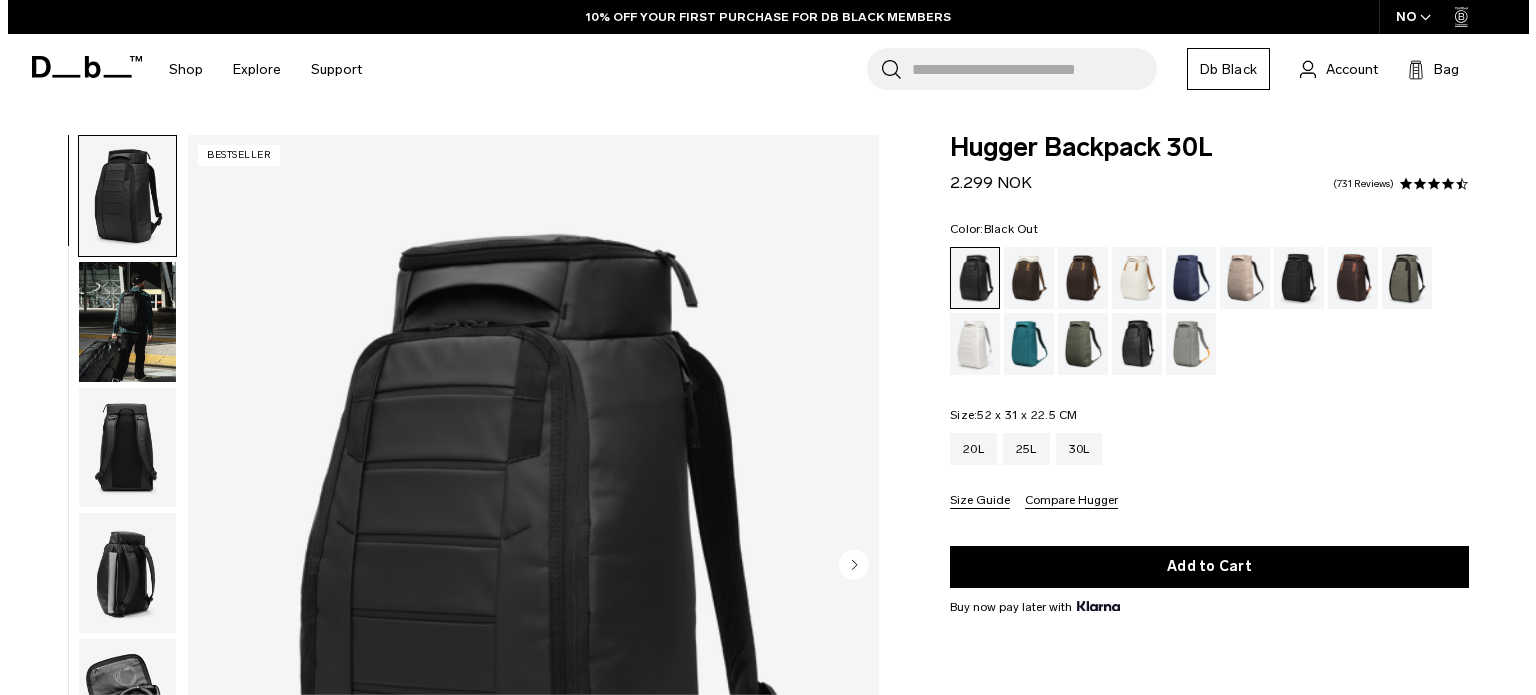 scroll, scrollTop: 0, scrollLeft: 0, axis: both 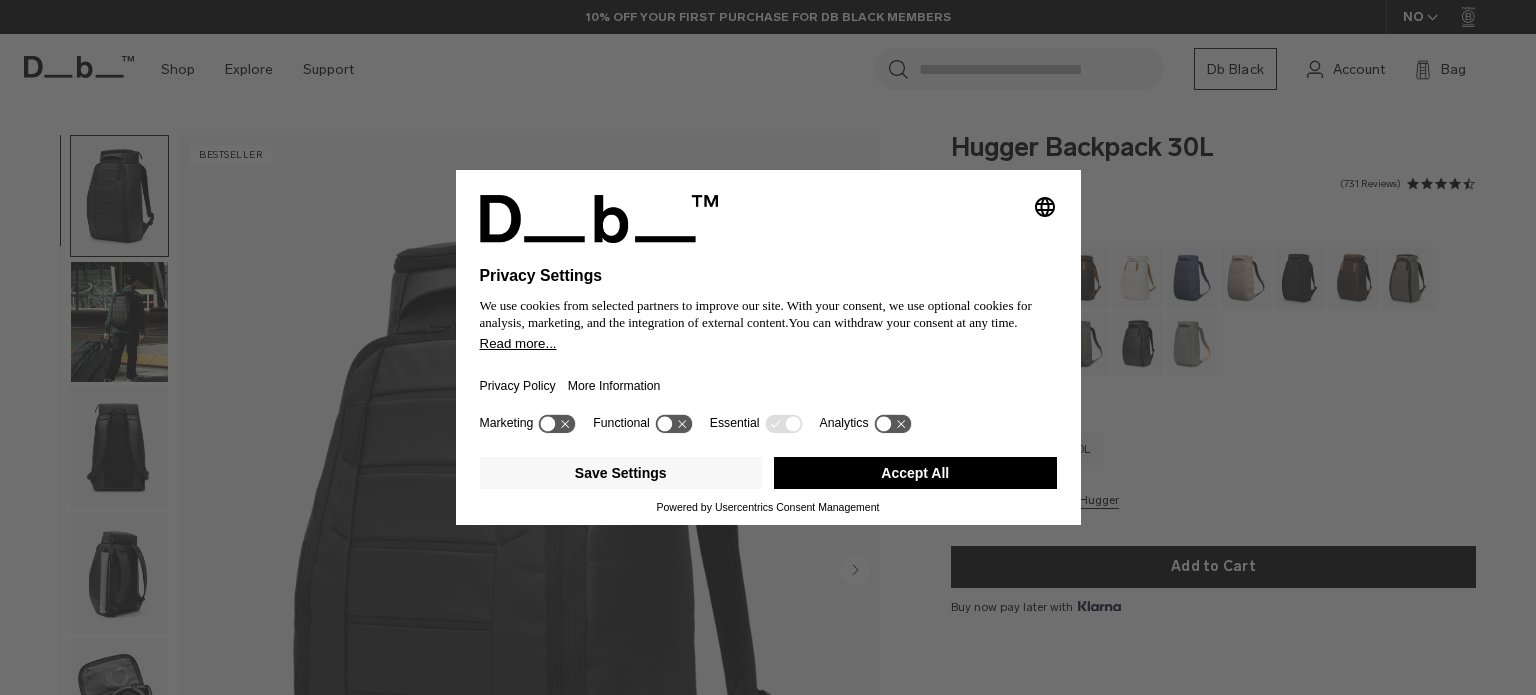 click on "Accept All" at bounding box center (915, 473) 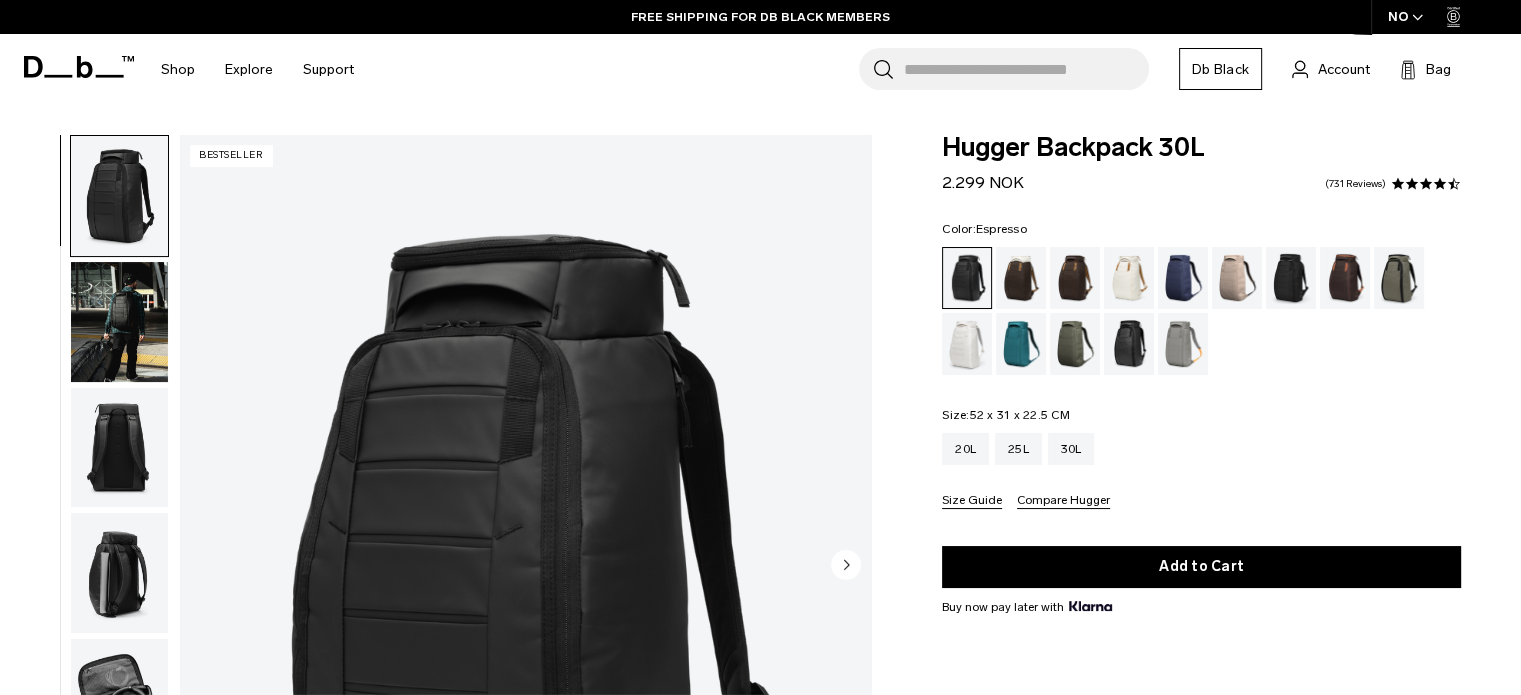 click at bounding box center (1075, 278) 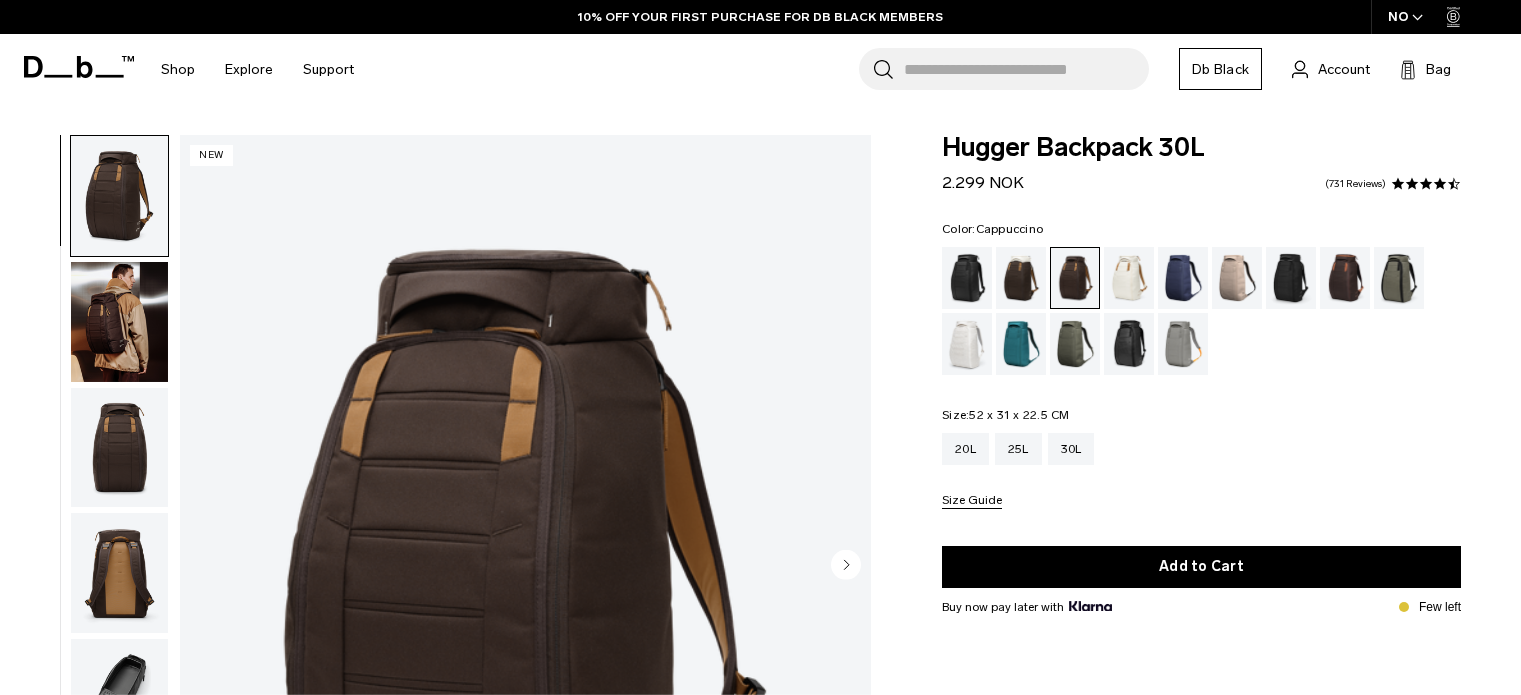 click at bounding box center (1021, 278) 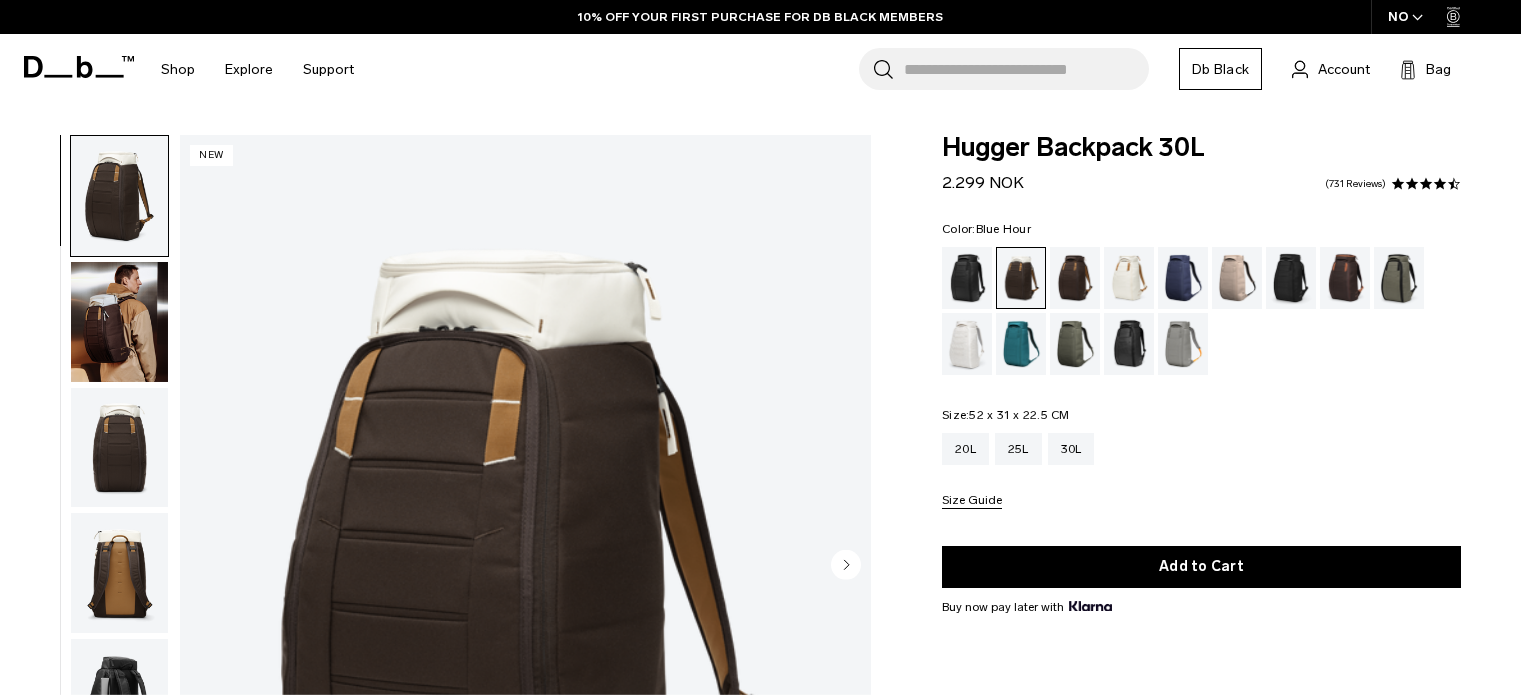 click at bounding box center [1183, 278] 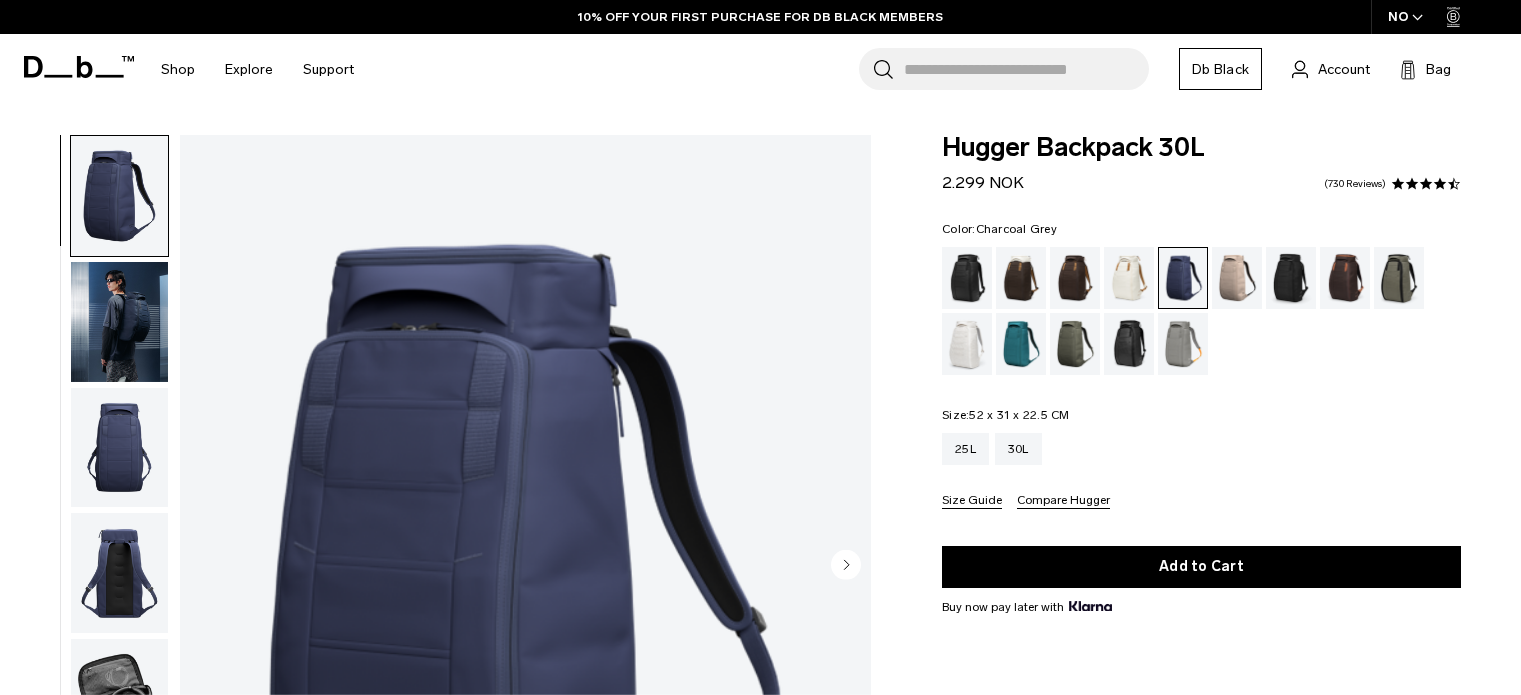 click at bounding box center (1291, 278) 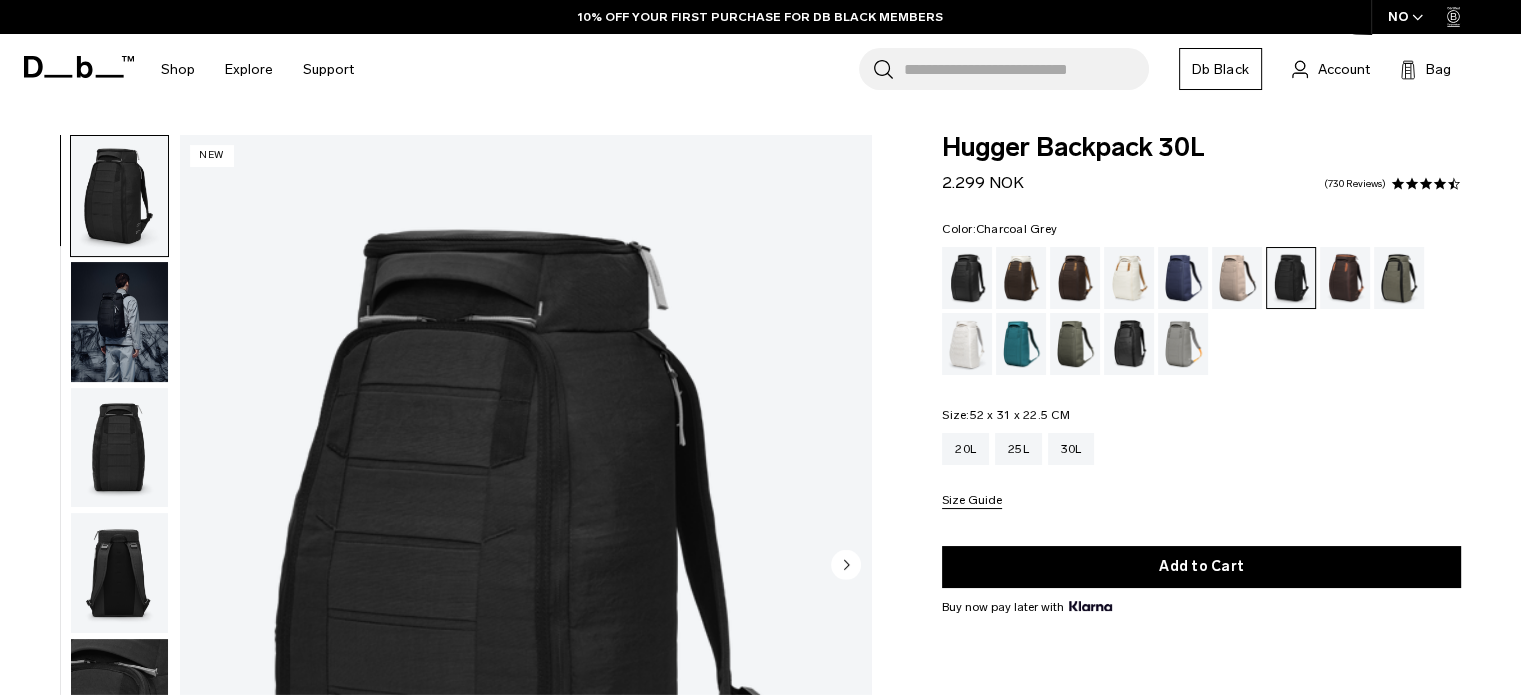 scroll, scrollTop: 0, scrollLeft: 0, axis: both 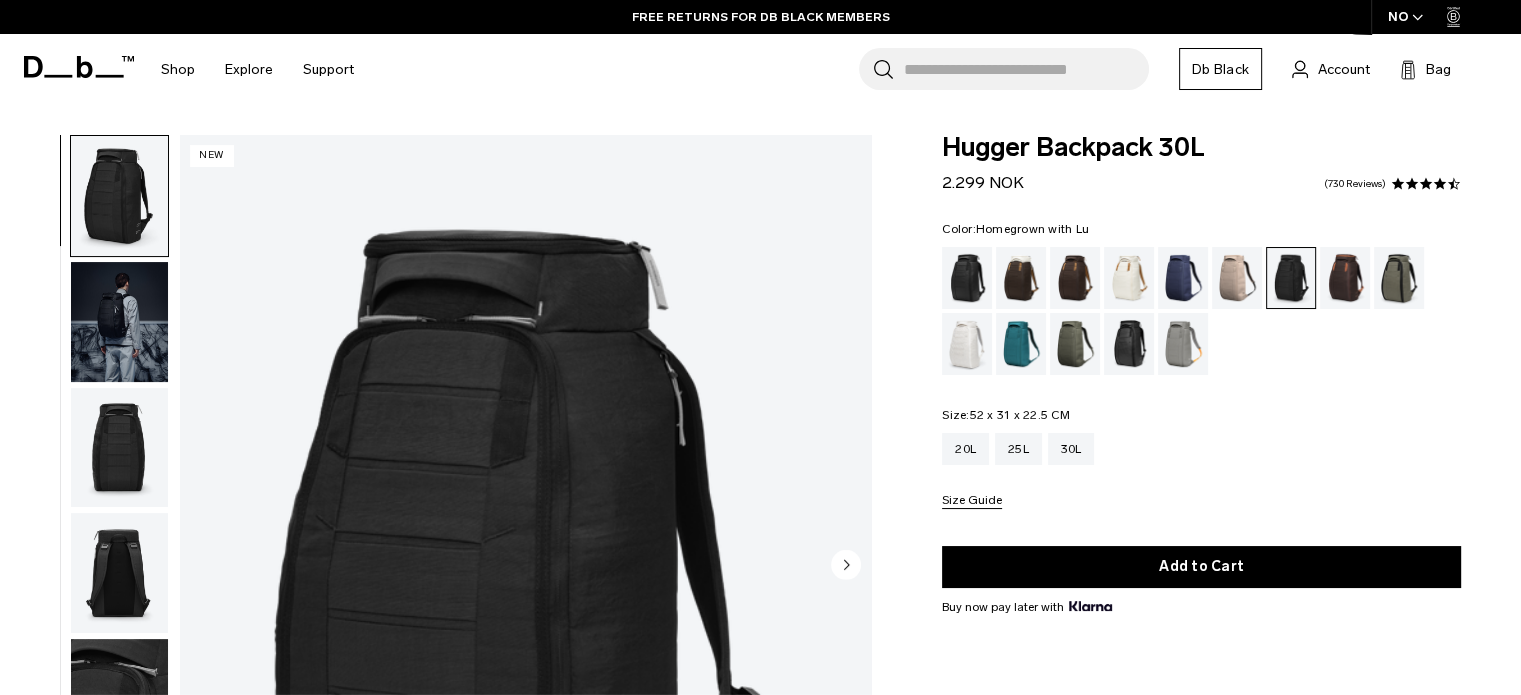 click at bounding box center (1345, 278) 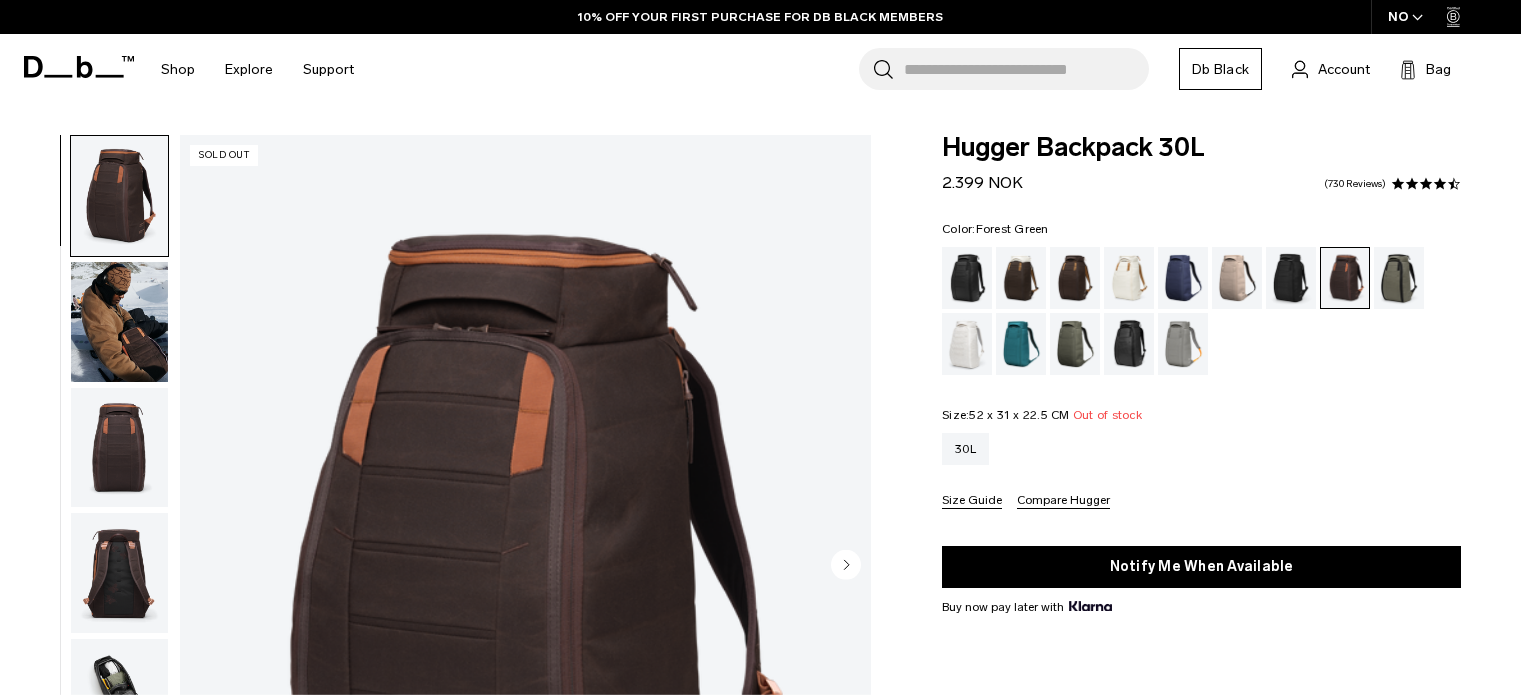 scroll, scrollTop: 0, scrollLeft: 0, axis: both 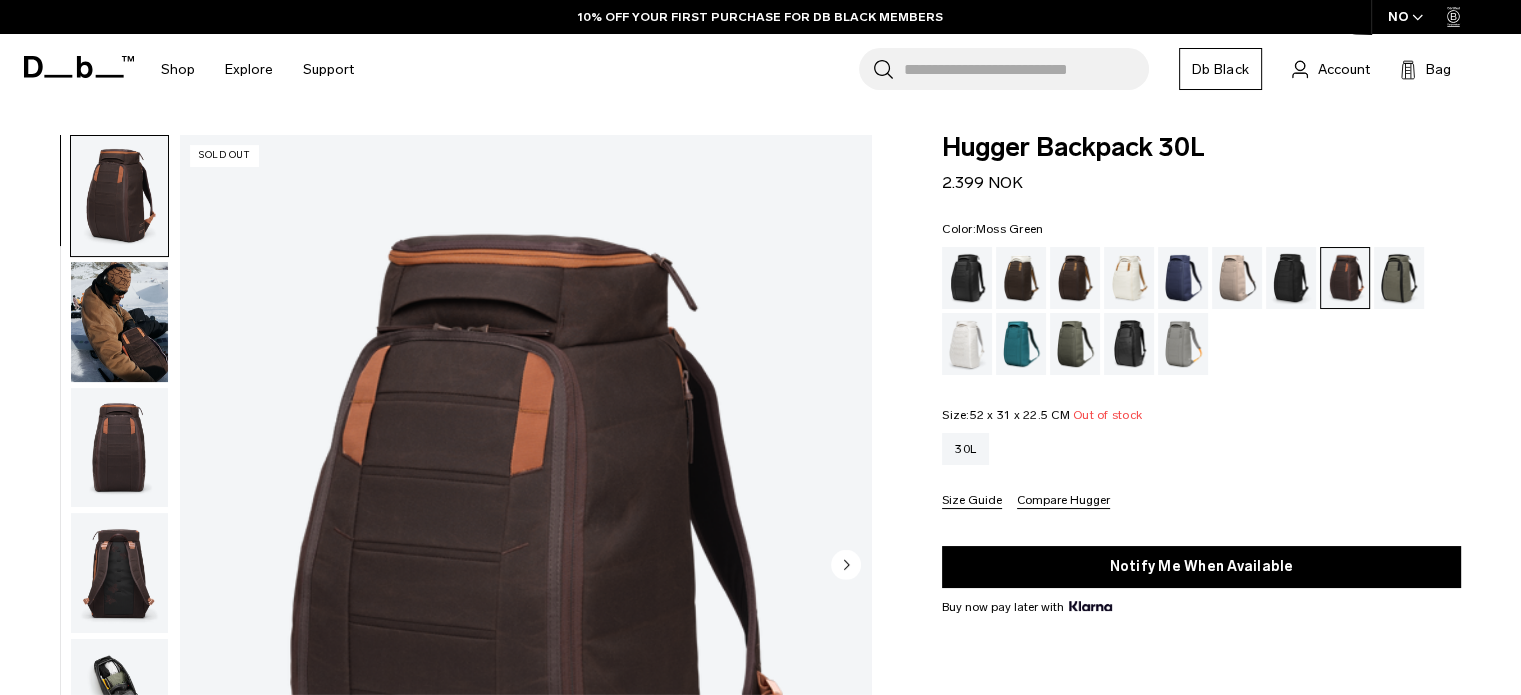 click at bounding box center (1075, 344) 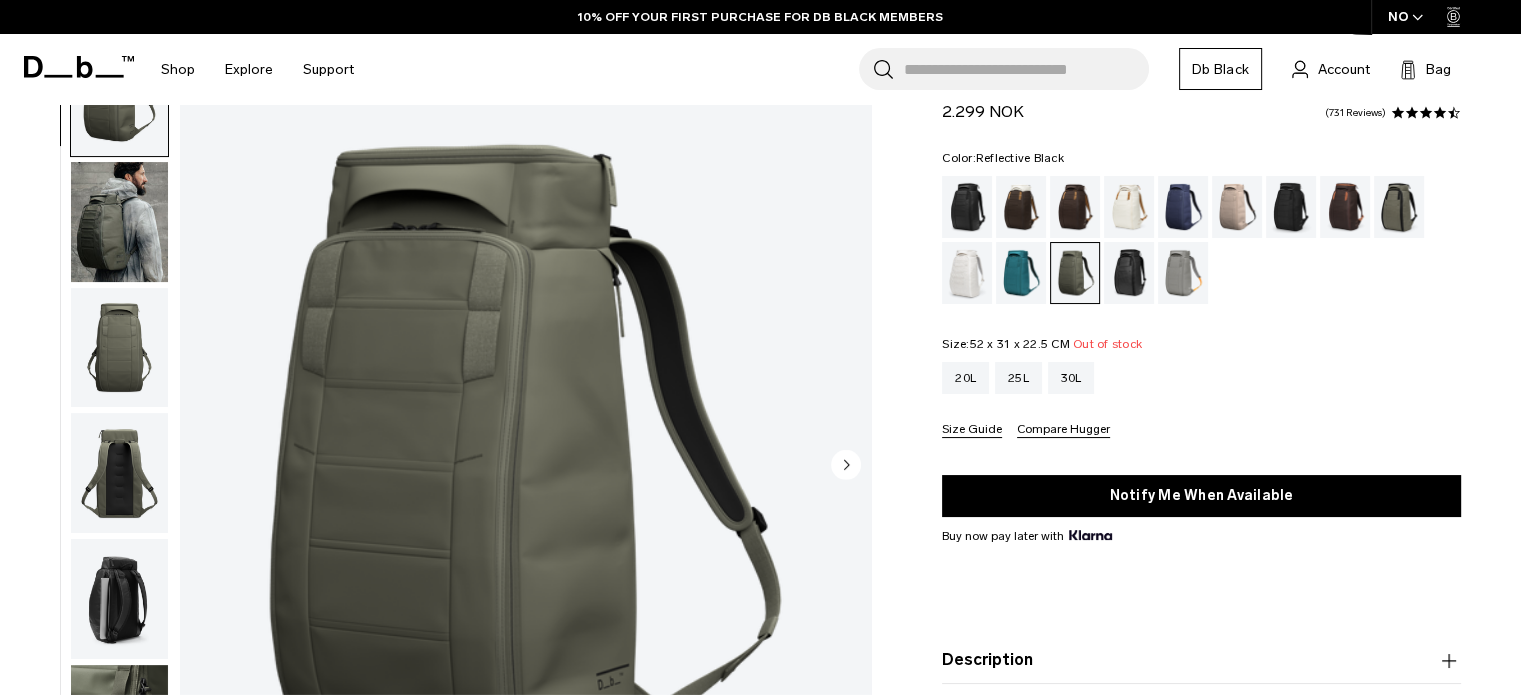 scroll, scrollTop: 100, scrollLeft: 0, axis: vertical 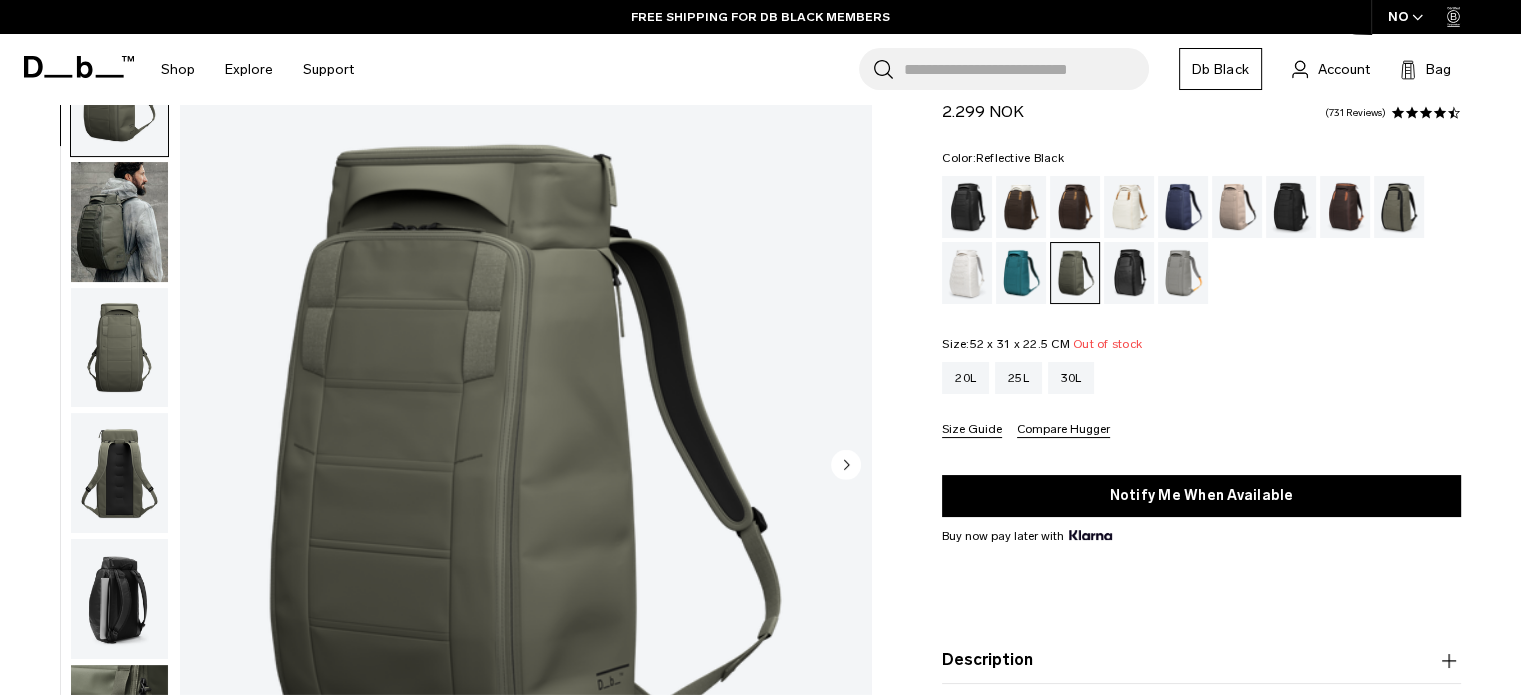 click at bounding box center [1129, 273] 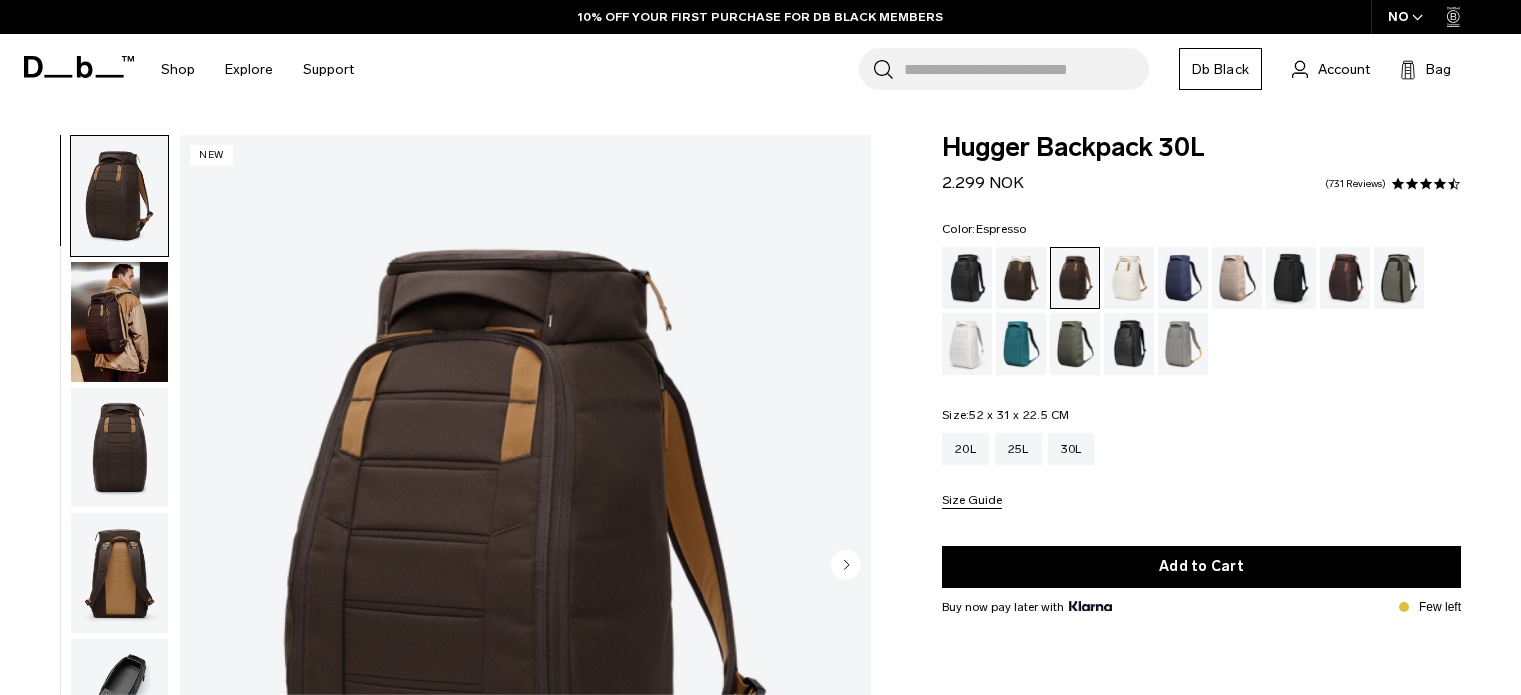 click at bounding box center (1345, 278) 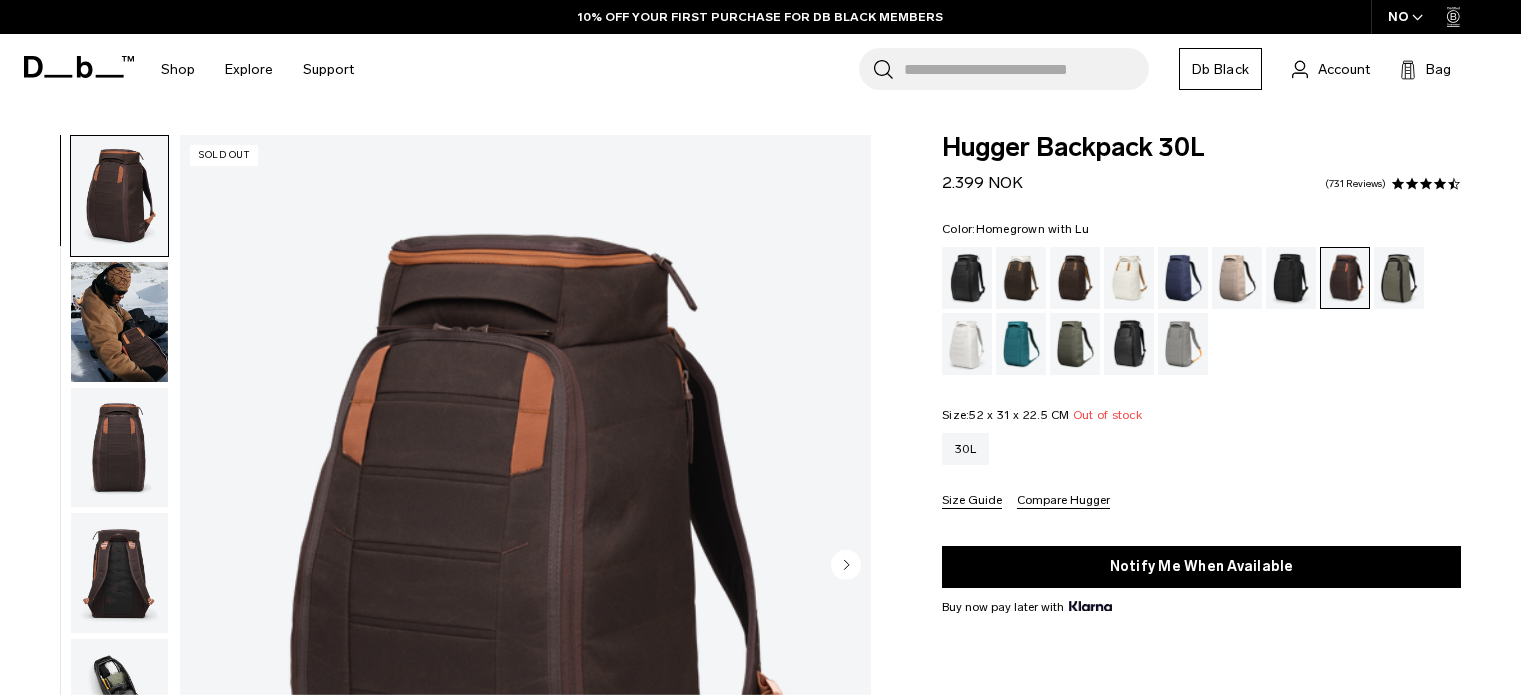 scroll, scrollTop: 0, scrollLeft: 0, axis: both 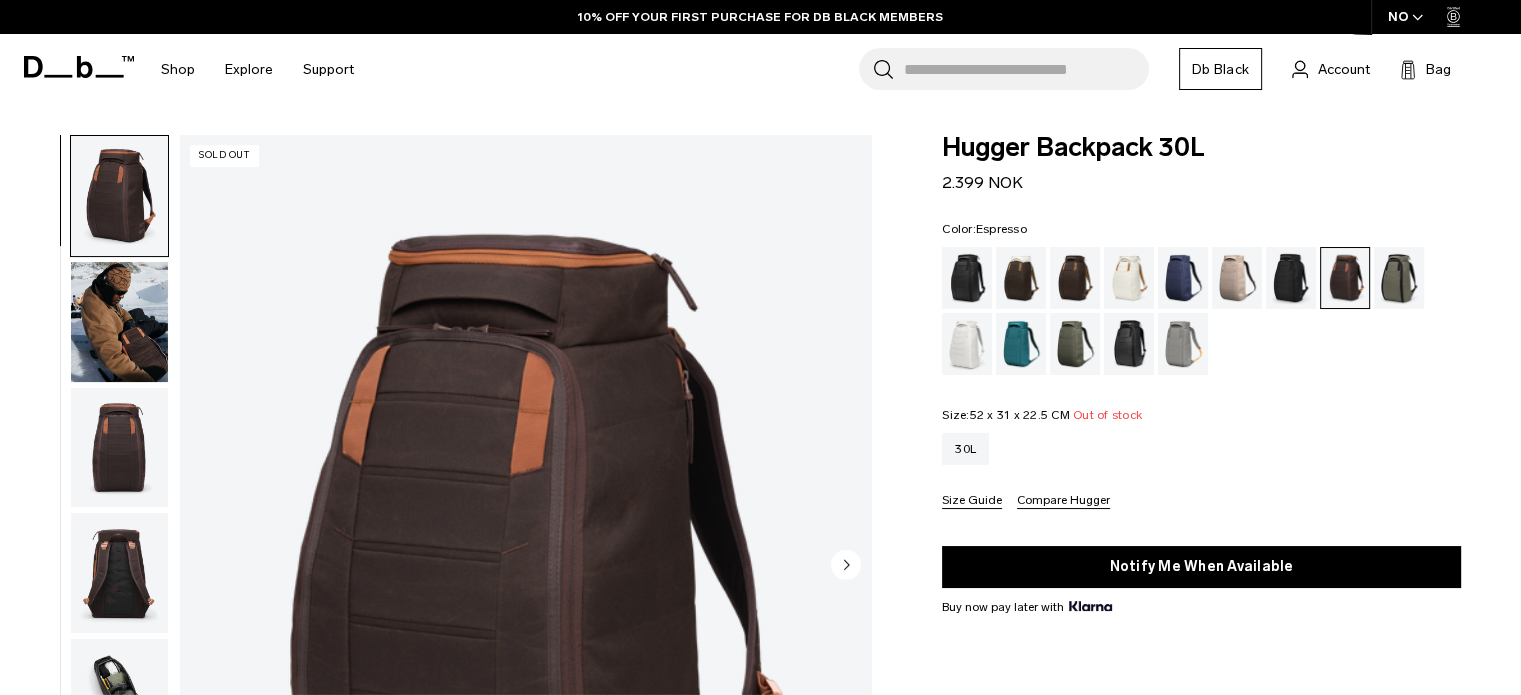 click at bounding box center [1075, 278] 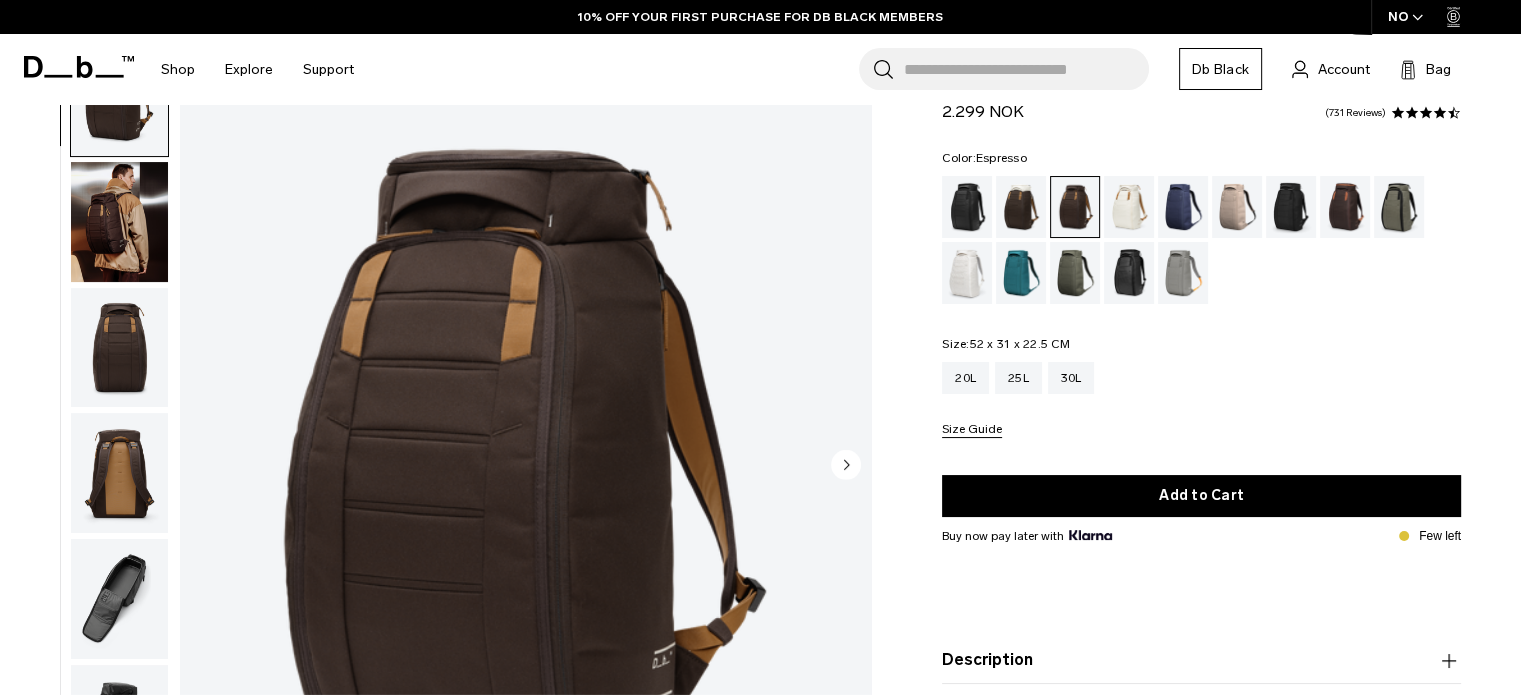 scroll, scrollTop: 100, scrollLeft: 0, axis: vertical 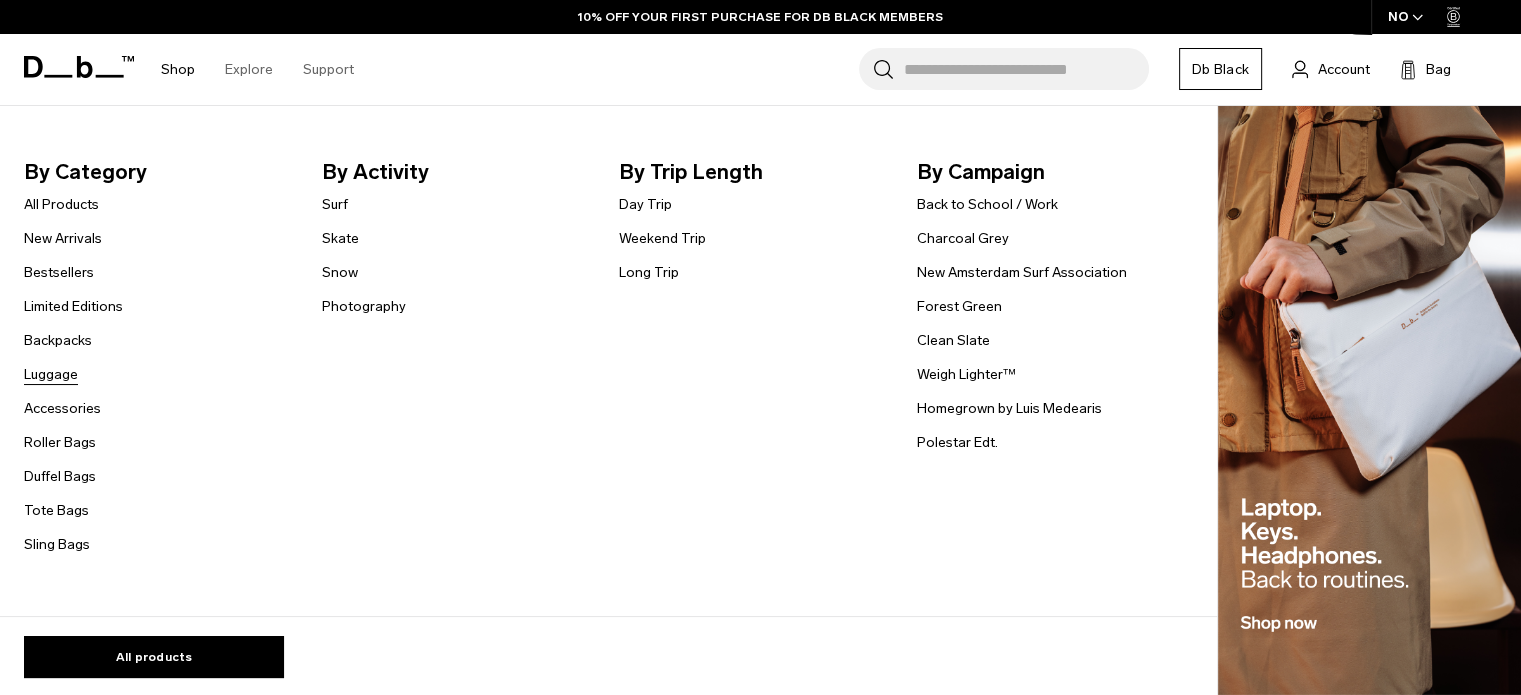 click on "Luggage" at bounding box center [51, 374] 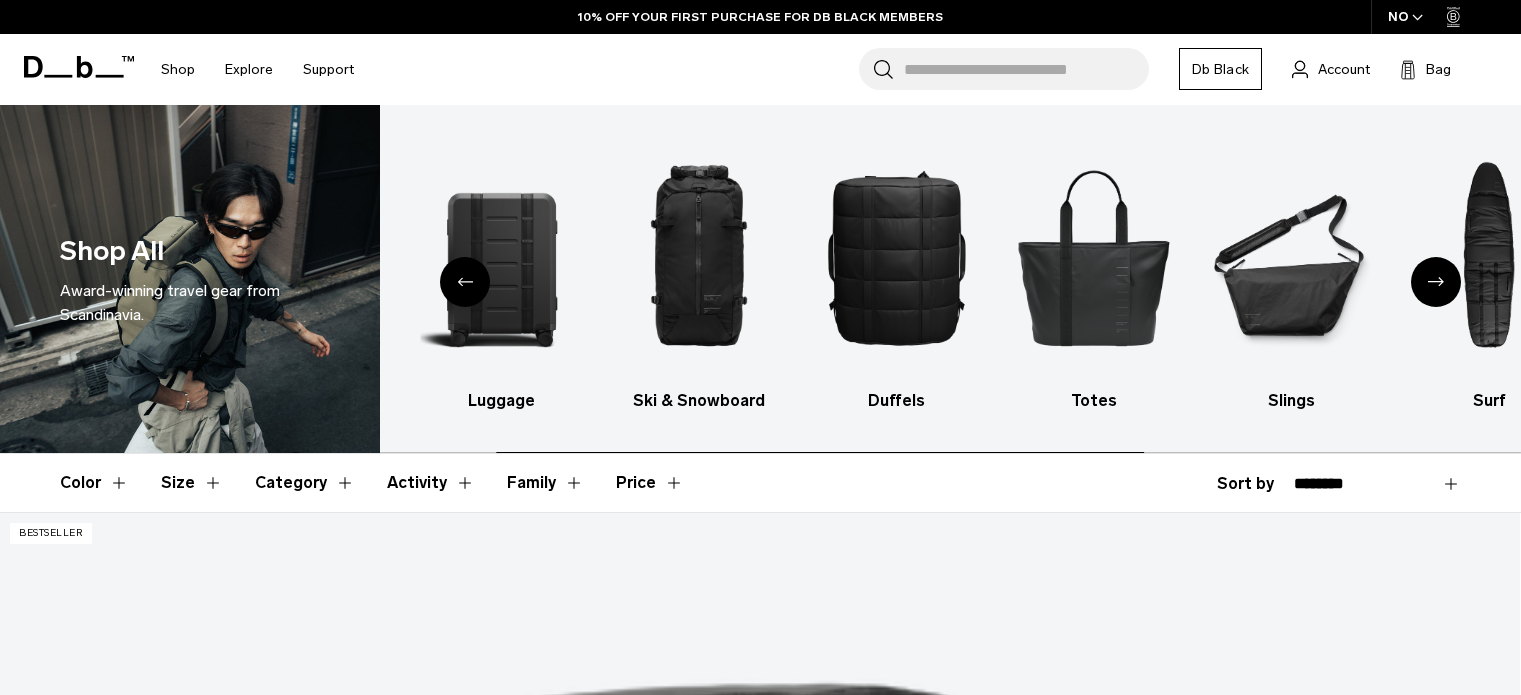 scroll, scrollTop: 0, scrollLeft: 0, axis: both 